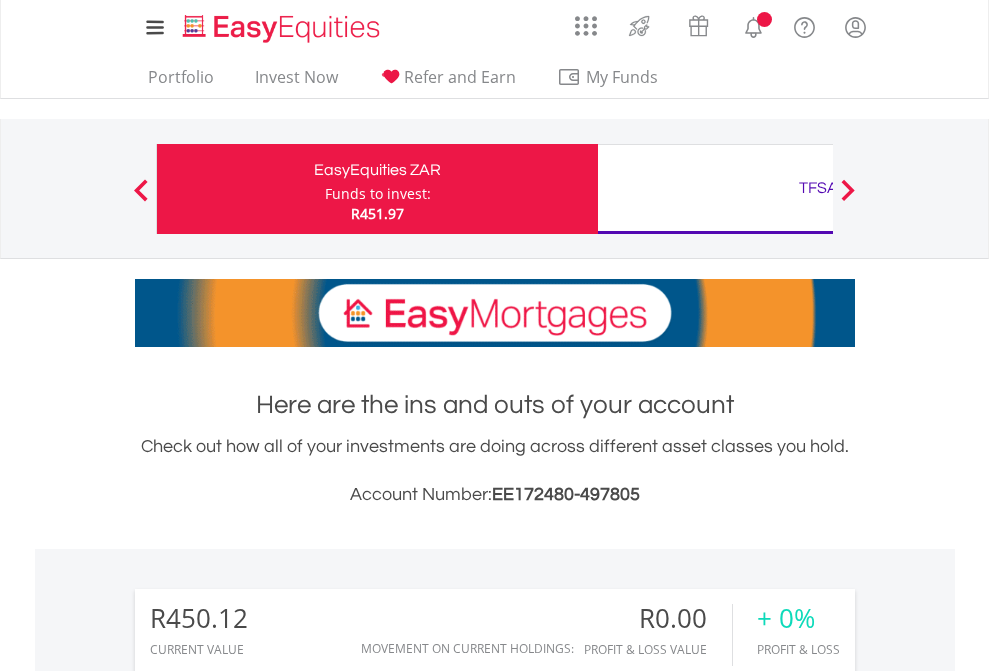 scroll, scrollTop: 0, scrollLeft: 0, axis: both 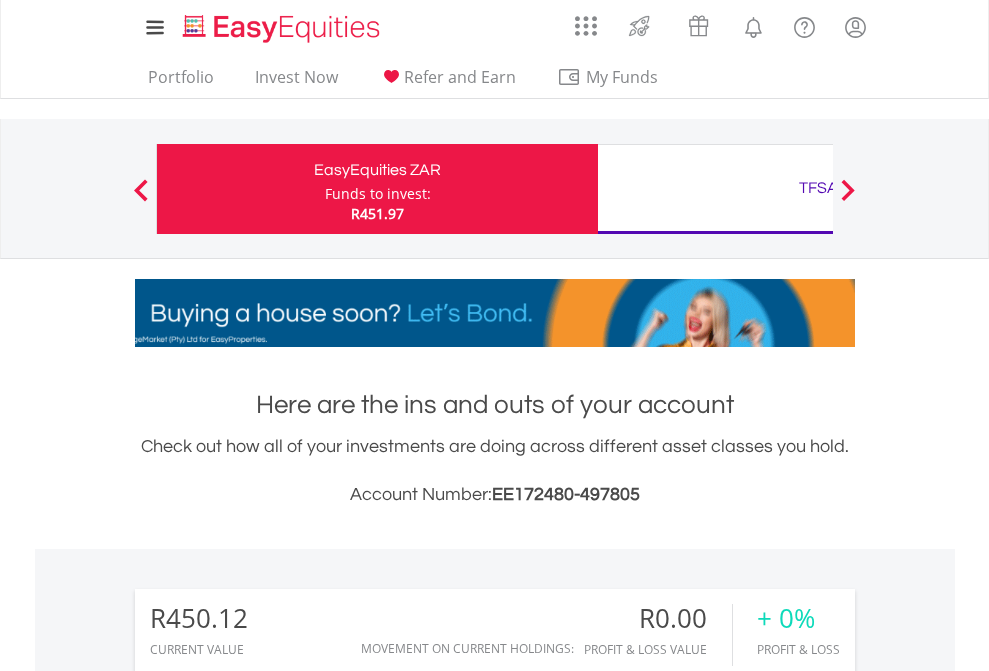 click on "Funds to invest:" at bounding box center (378, 194) 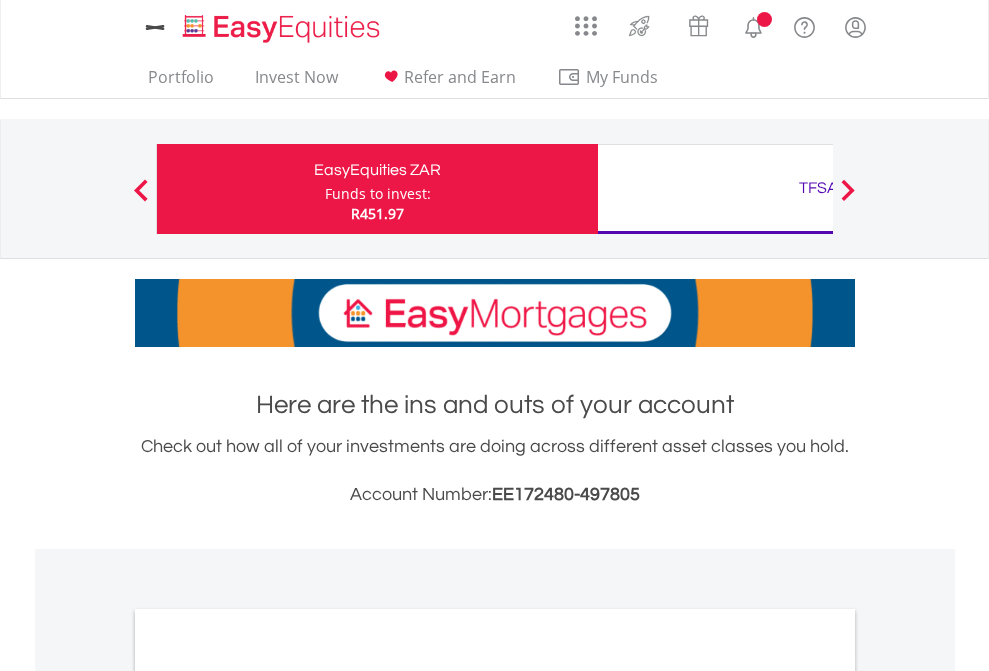 scroll, scrollTop: 0, scrollLeft: 0, axis: both 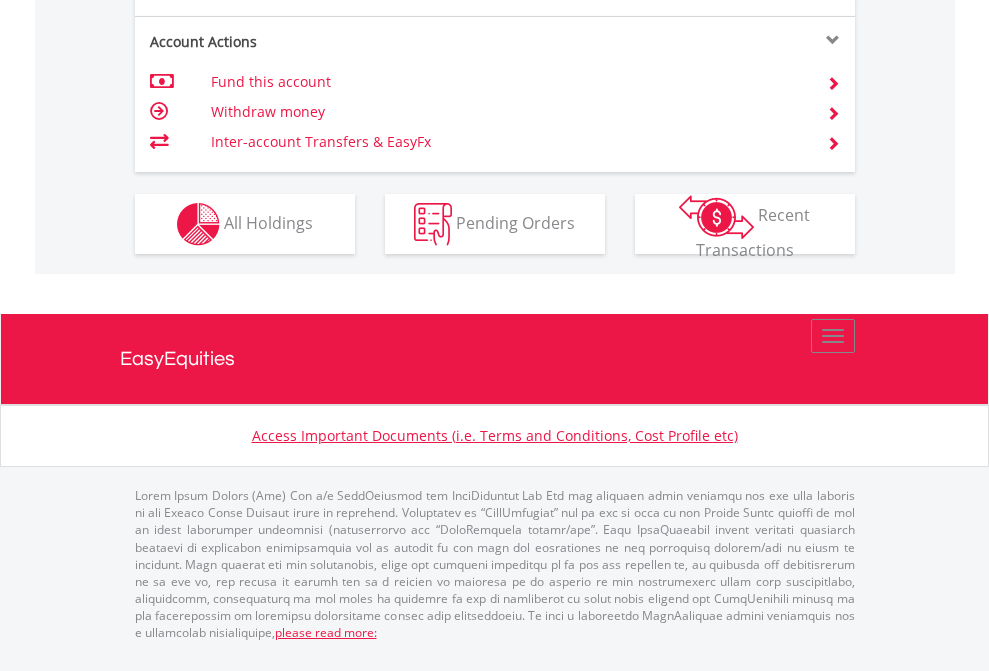 click on "Investment types" at bounding box center (706, -337) 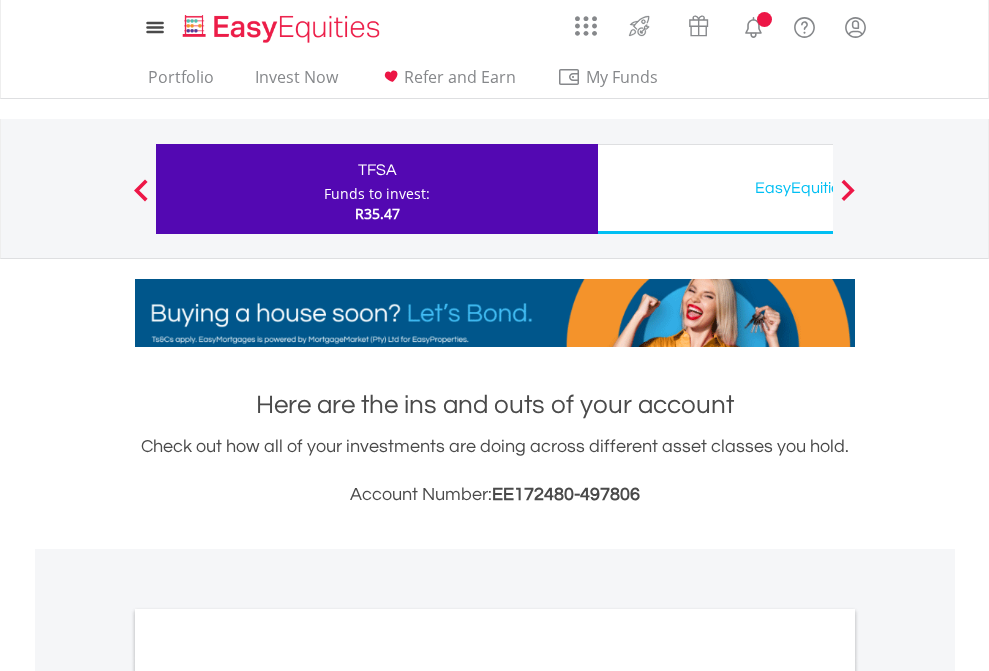 scroll, scrollTop: 0, scrollLeft: 0, axis: both 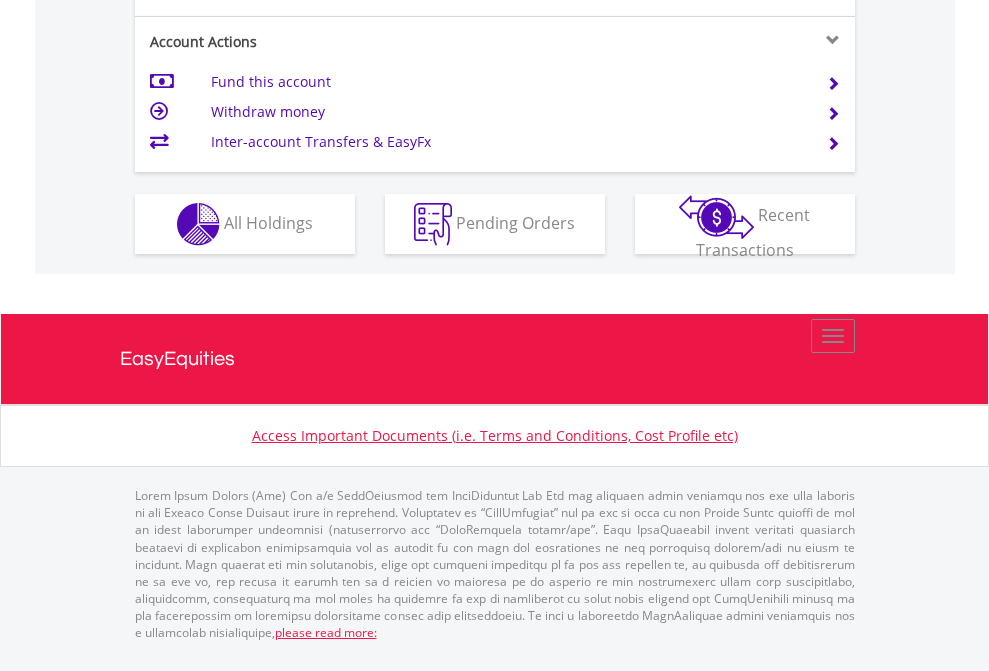 click on "Investment types" at bounding box center (706, -337) 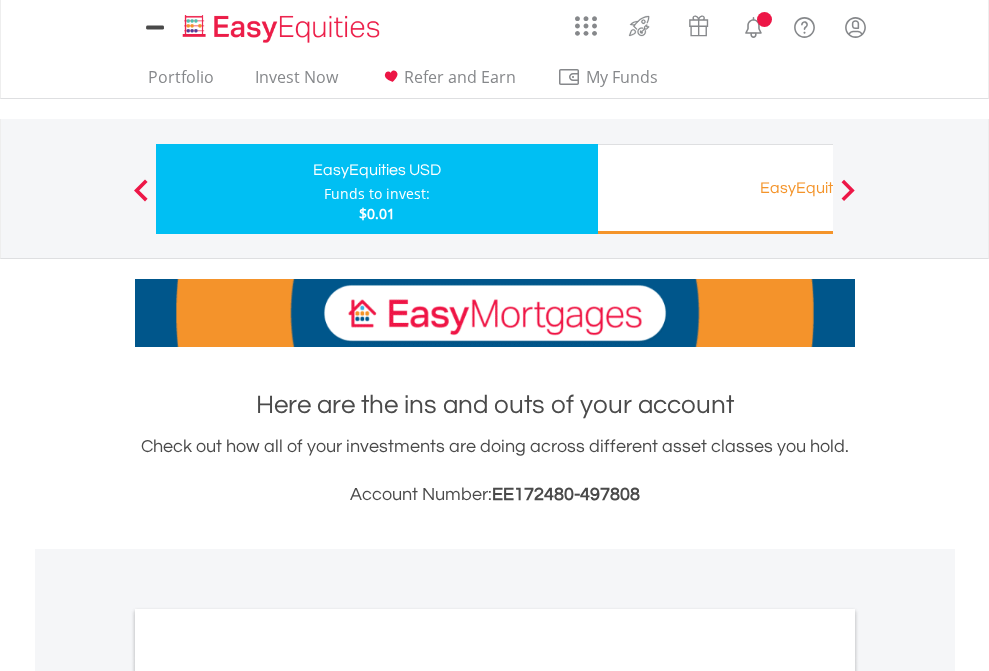 scroll, scrollTop: 0, scrollLeft: 0, axis: both 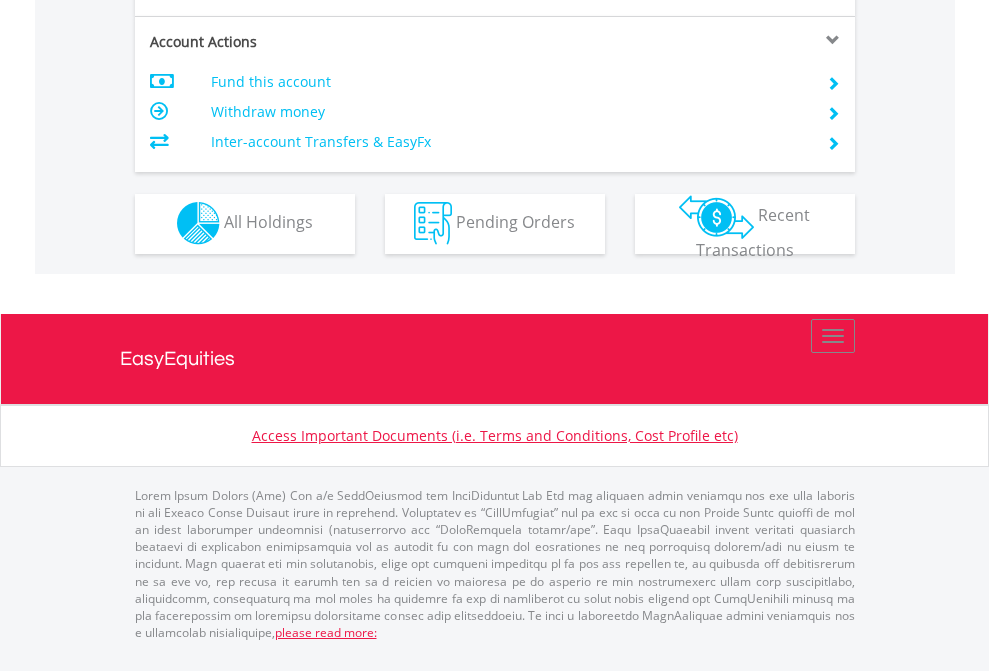 click on "Investment types" at bounding box center (706, -353) 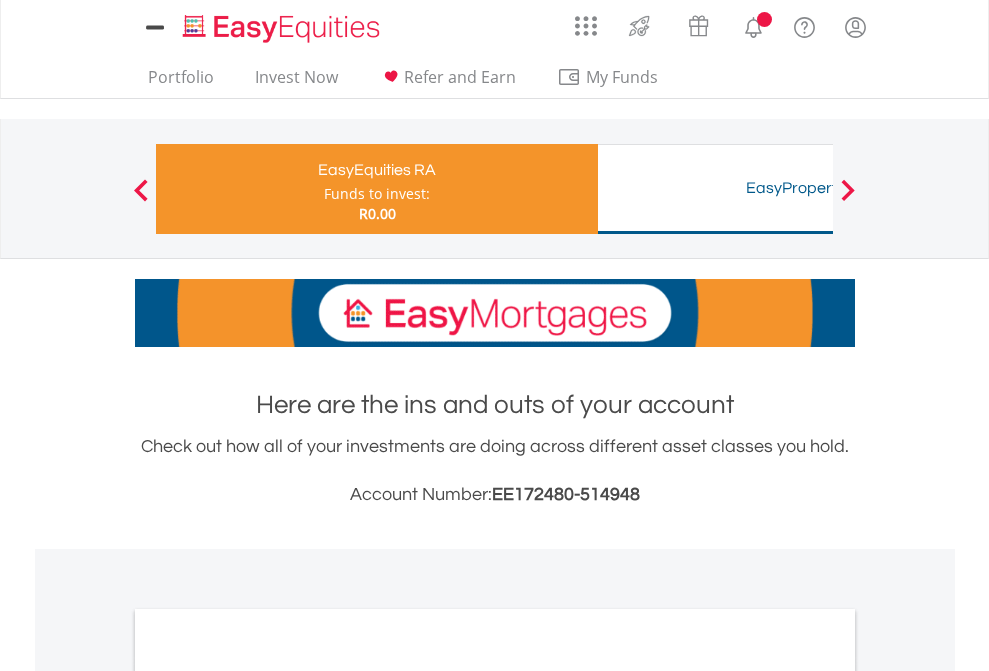 scroll, scrollTop: 0, scrollLeft: 0, axis: both 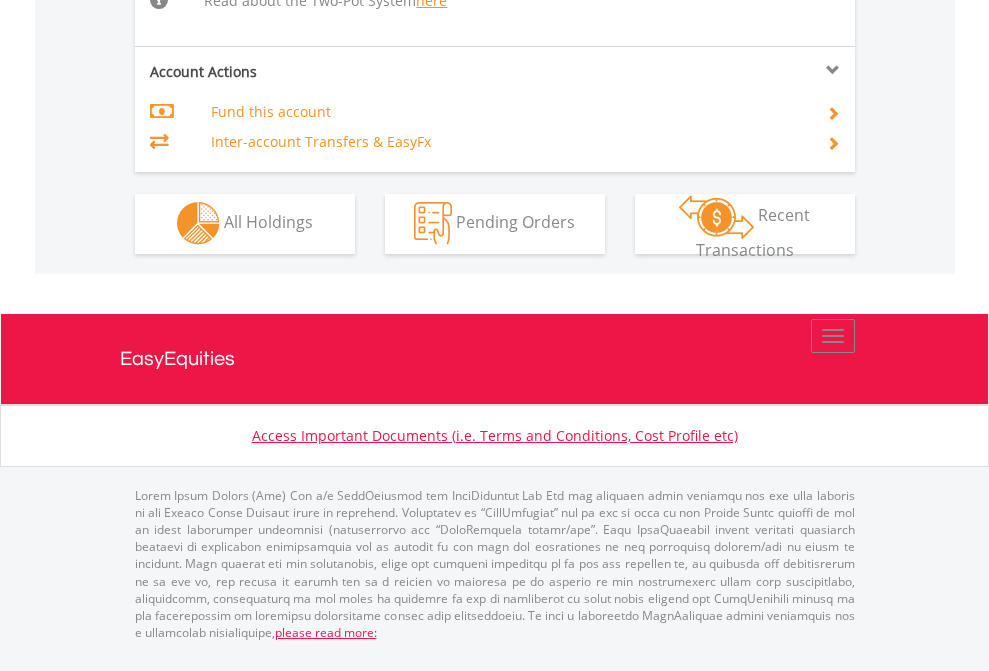 click on "Investment types" at bounding box center (706, -534) 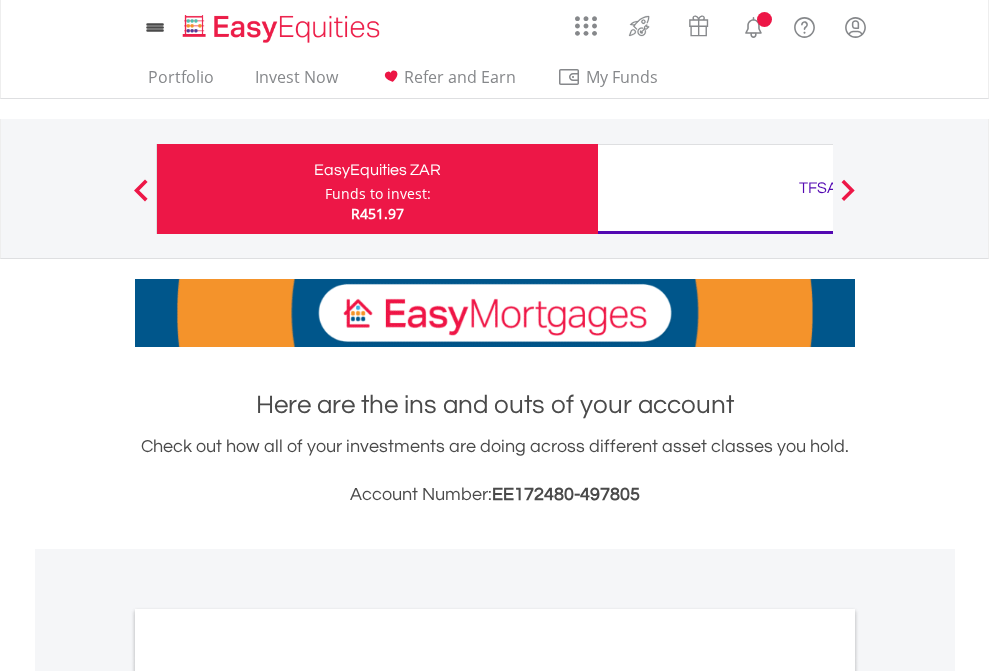 scroll, scrollTop: 0, scrollLeft: 0, axis: both 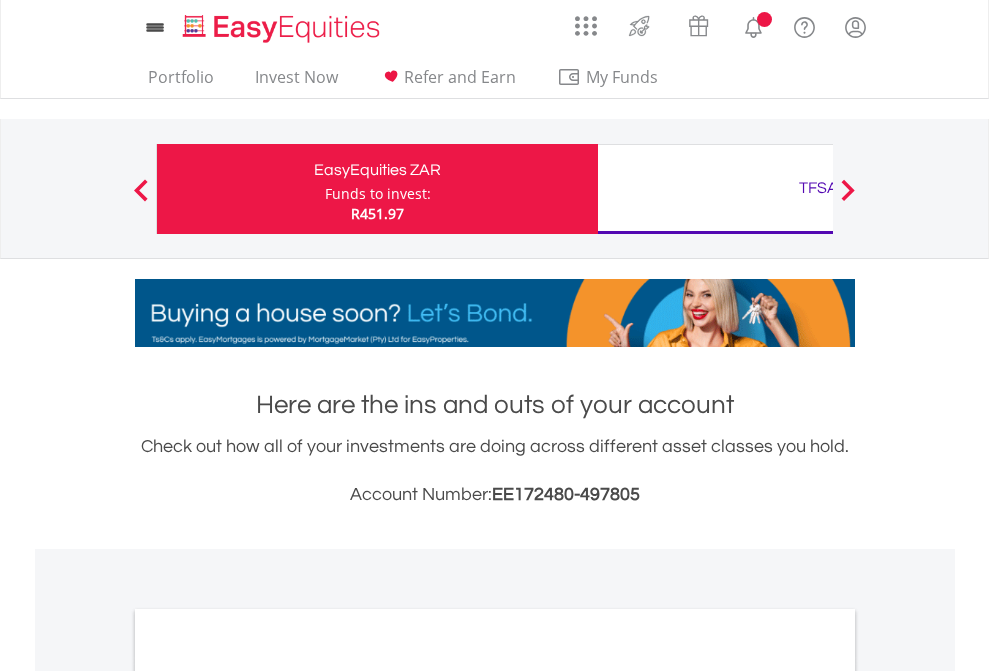 click on "All Holdings" at bounding box center (268, 1096) 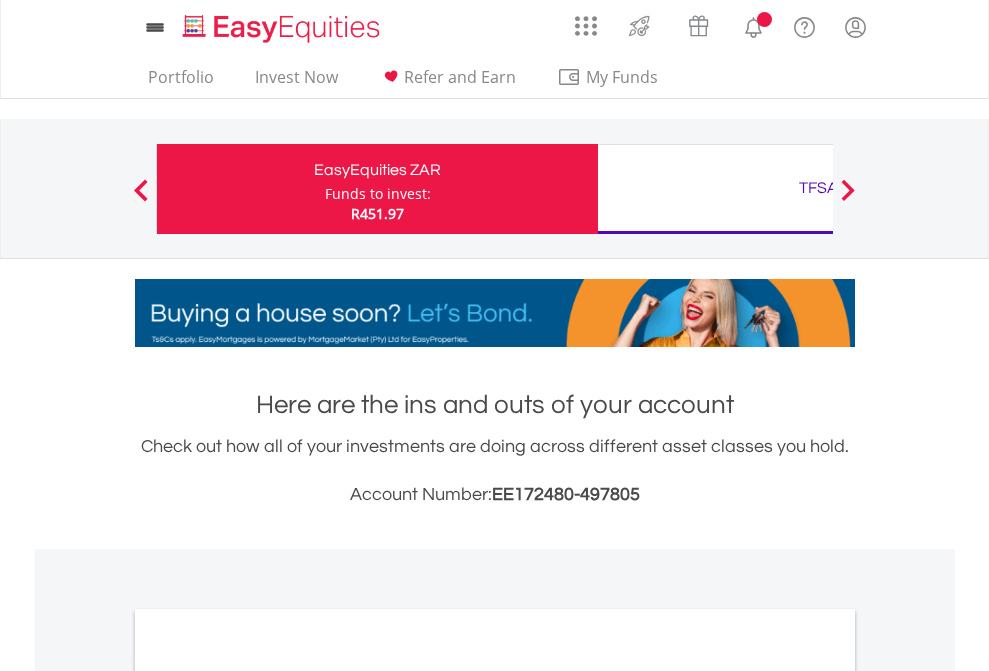 scroll, scrollTop: 1202, scrollLeft: 0, axis: vertical 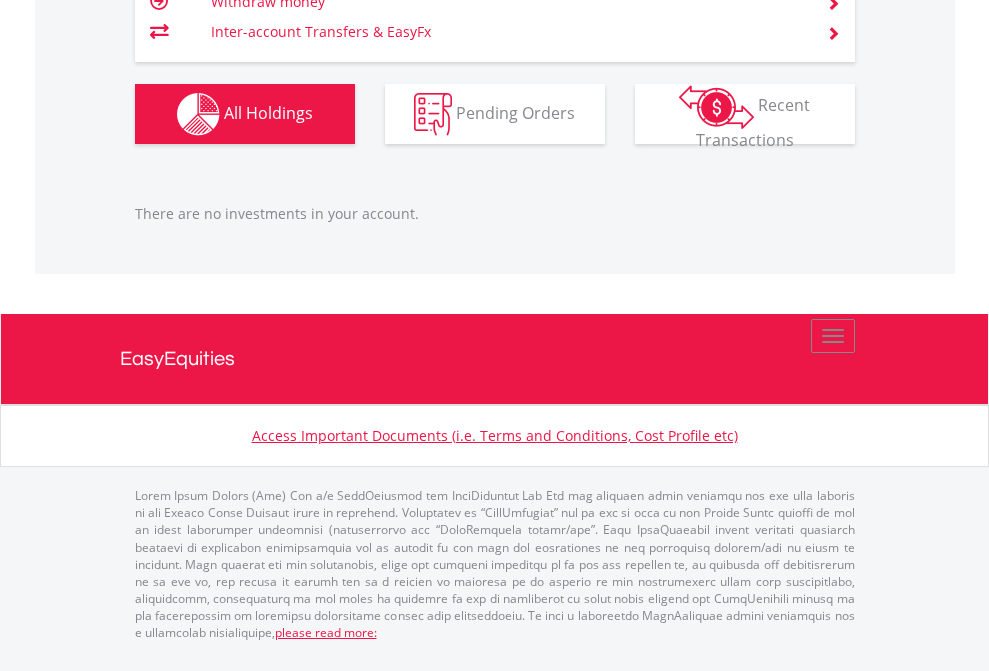 click on "TFSA" at bounding box center (818, -1206) 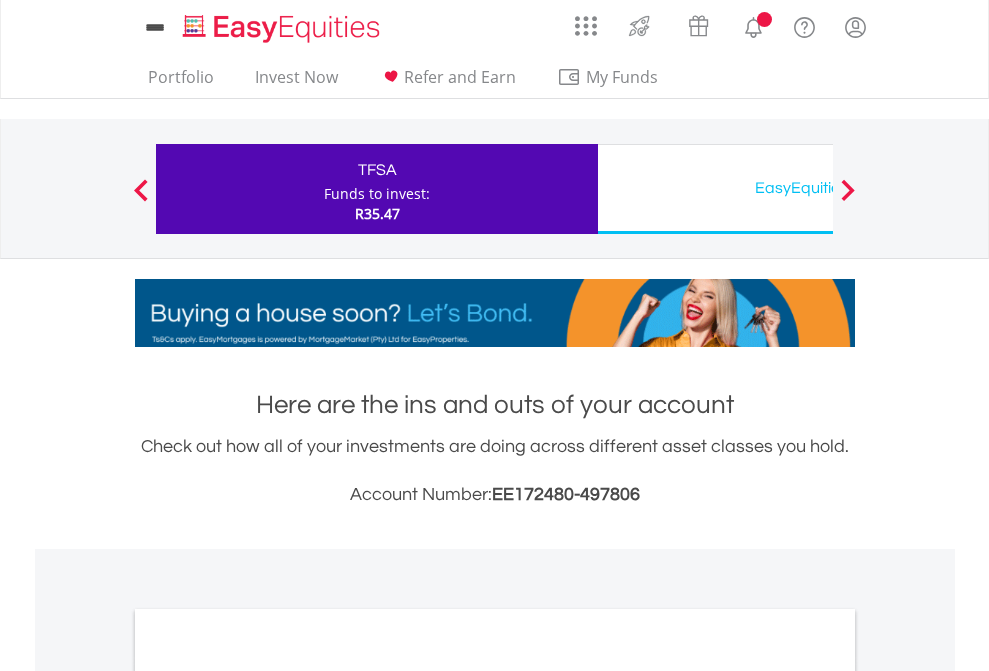 click on "All Holdings" at bounding box center (268, 1096) 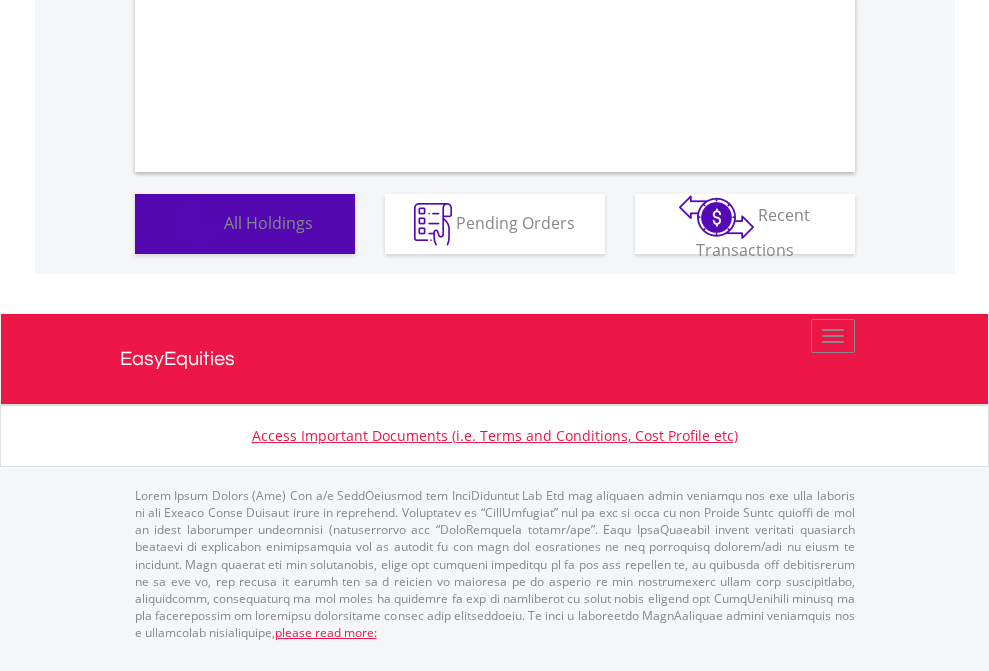 scroll, scrollTop: 1202, scrollLeft: 0, axis: vertical 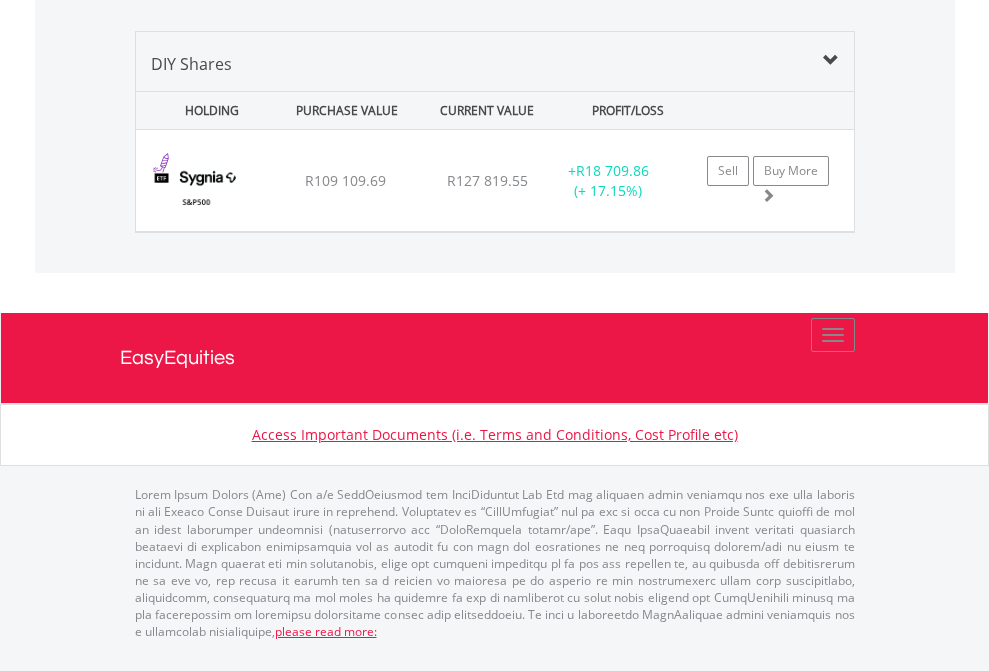 click on "EasyEquities USD" at bounding box center (818, -1419) 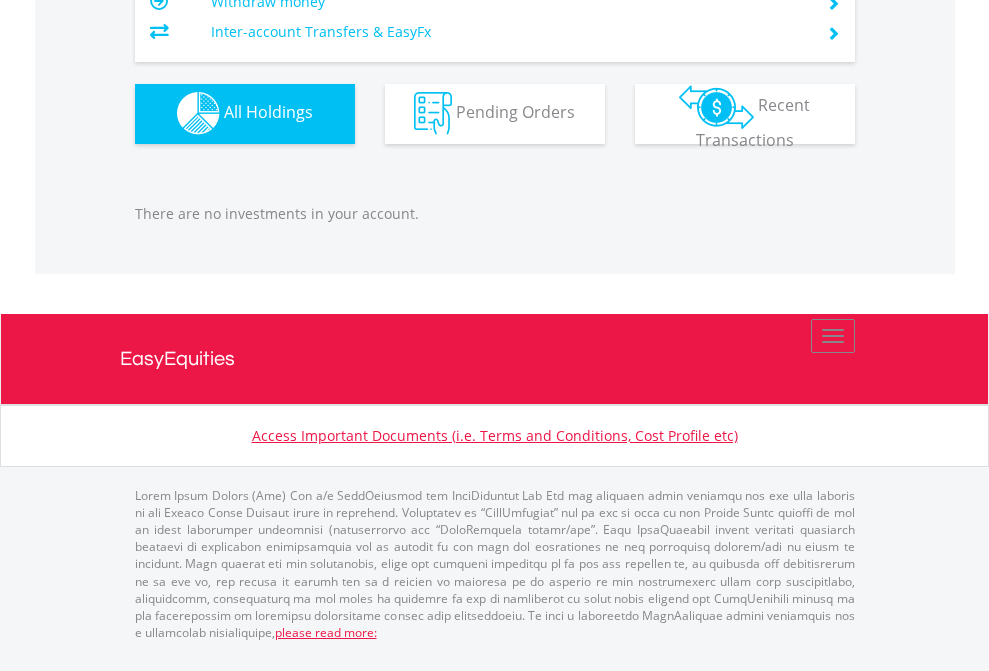 scroll, scrollTop: 1980, scrollLeft: 0, axis: vertical 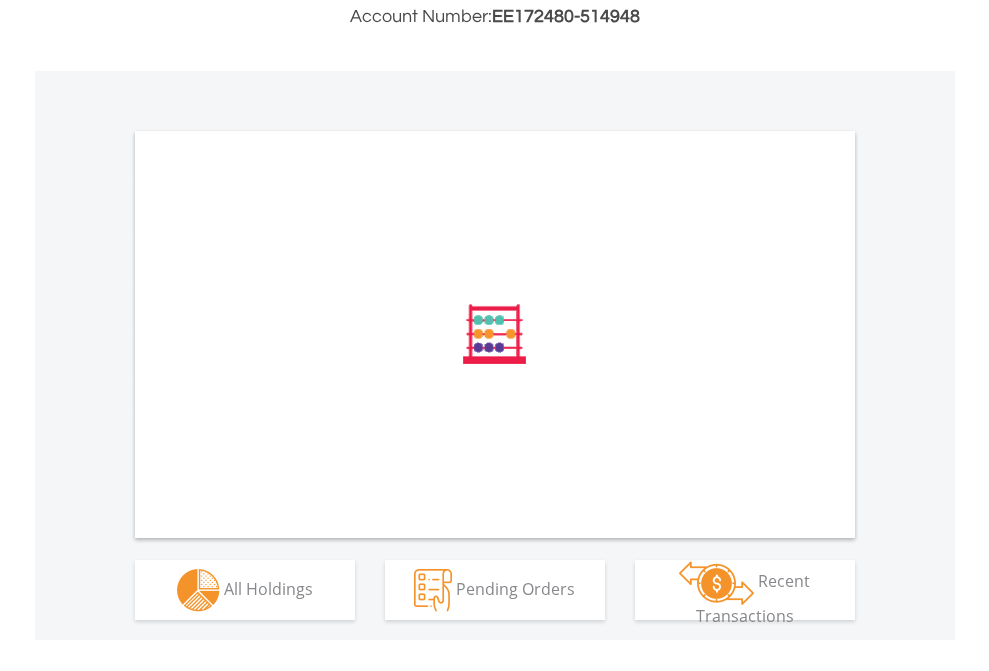 click on "All Holdings" at bounding box center [268, 588] 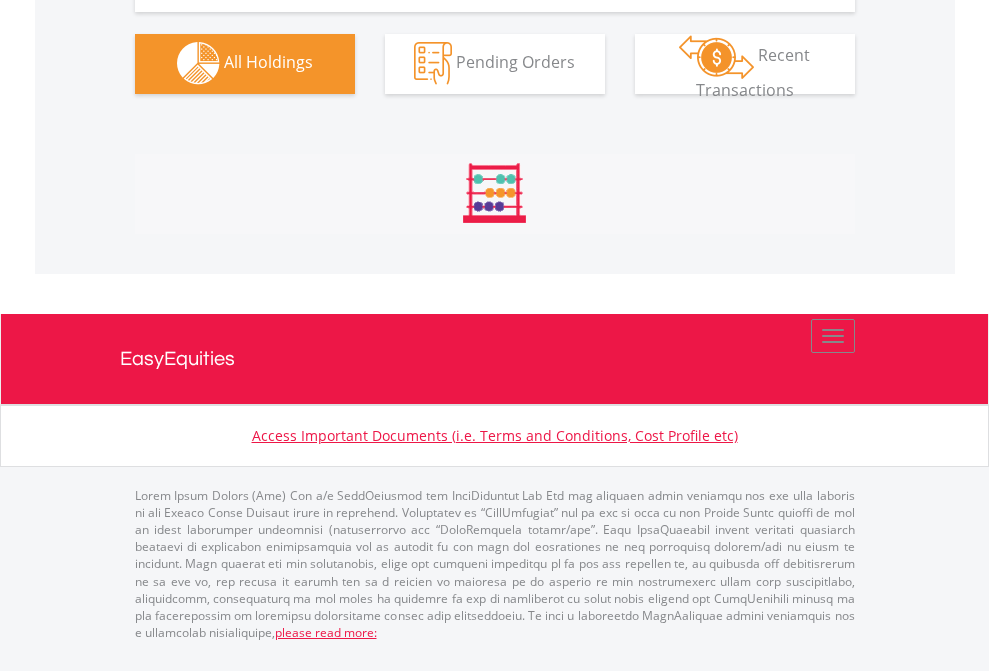 scroll, scrollTop: 999808, scrollLeft: 999687, axis: both 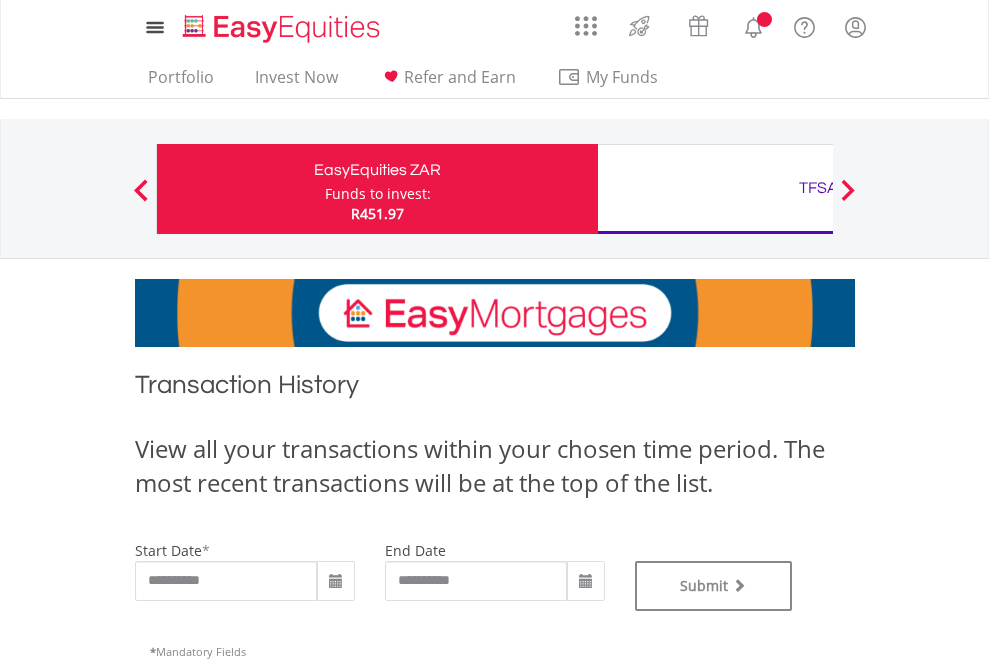 type on "**********" 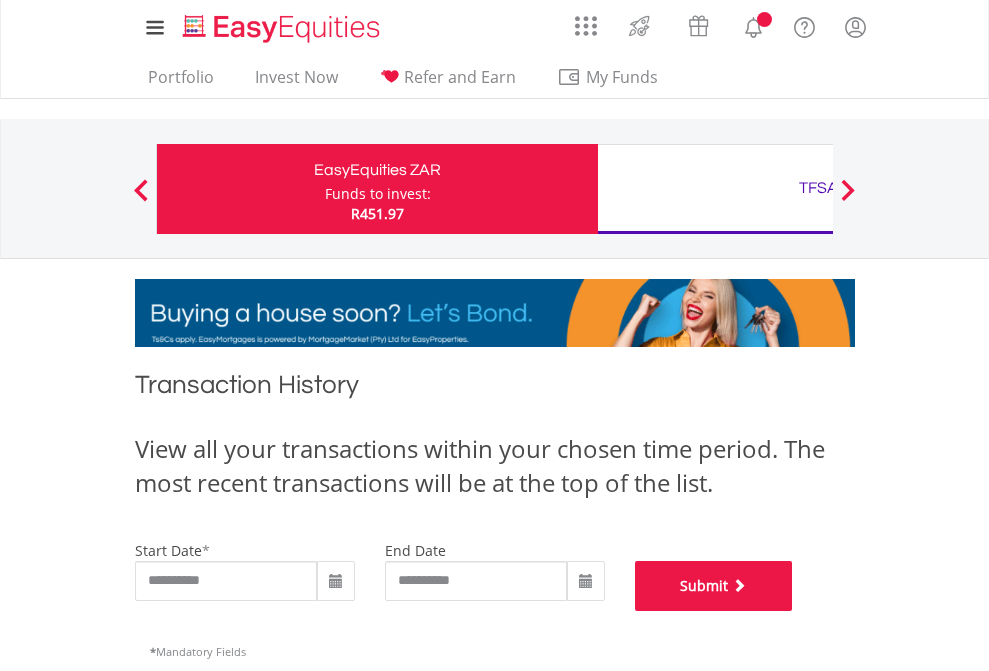 click on "Submit" at bounding box center (714, 586) 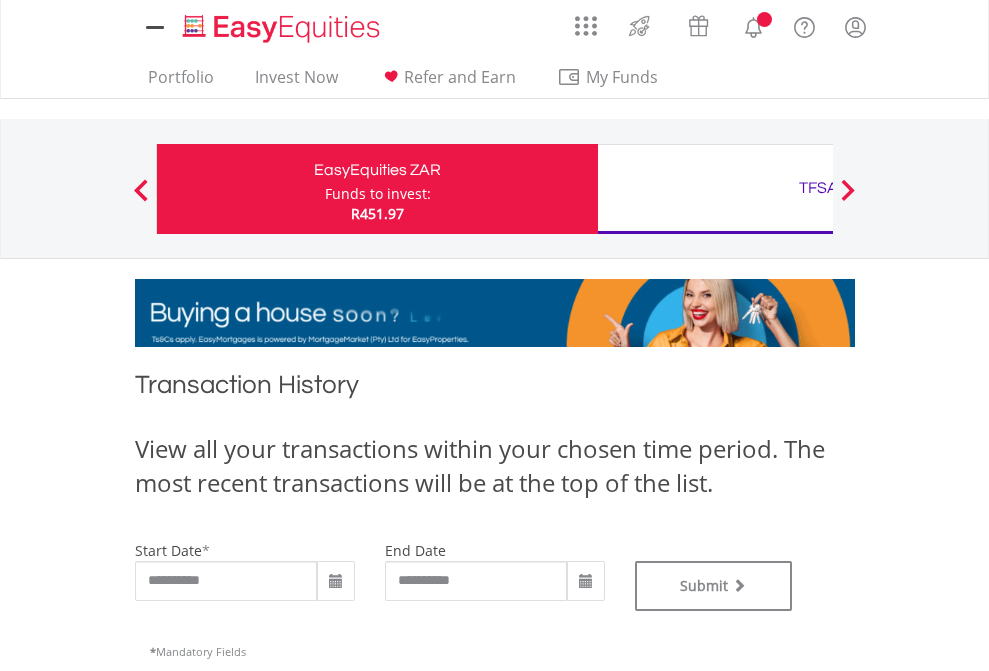 scroll, scrollTop: 0, scrollLeft: 0, axis: both 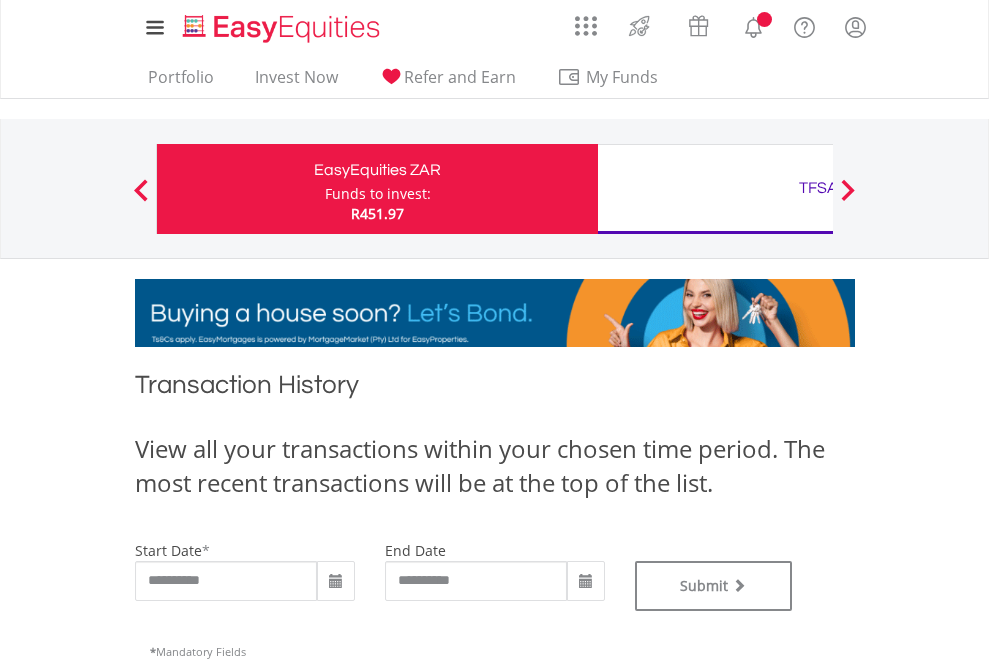 click on "TFSA" at bounding box center [818, 188] 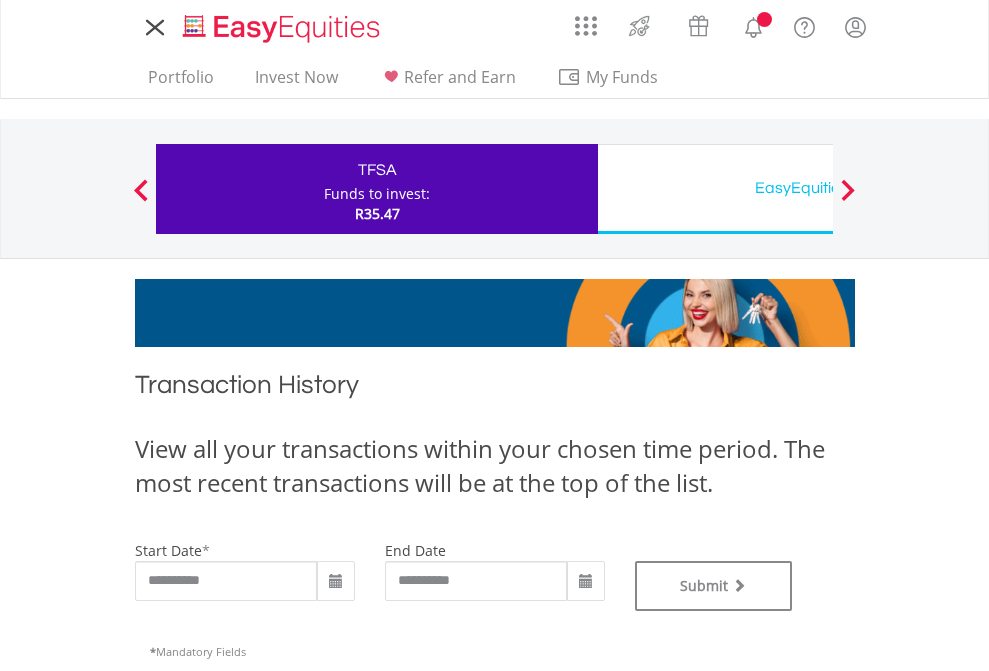 scroll, scrollTop: 0, scrollLeft: 0, axis: both 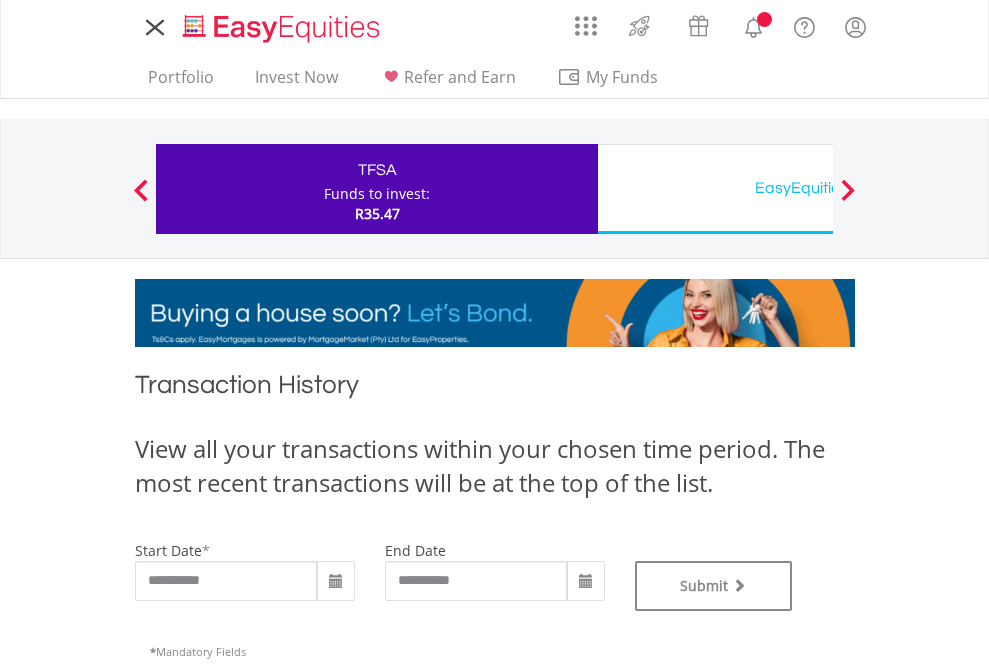 type on "**********" 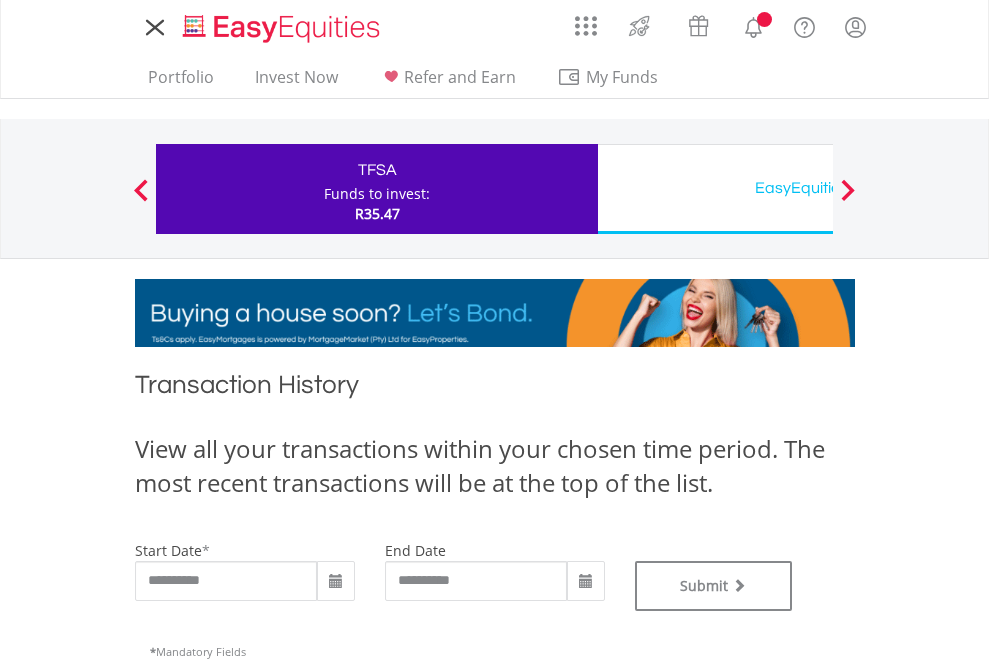 type on "**********" 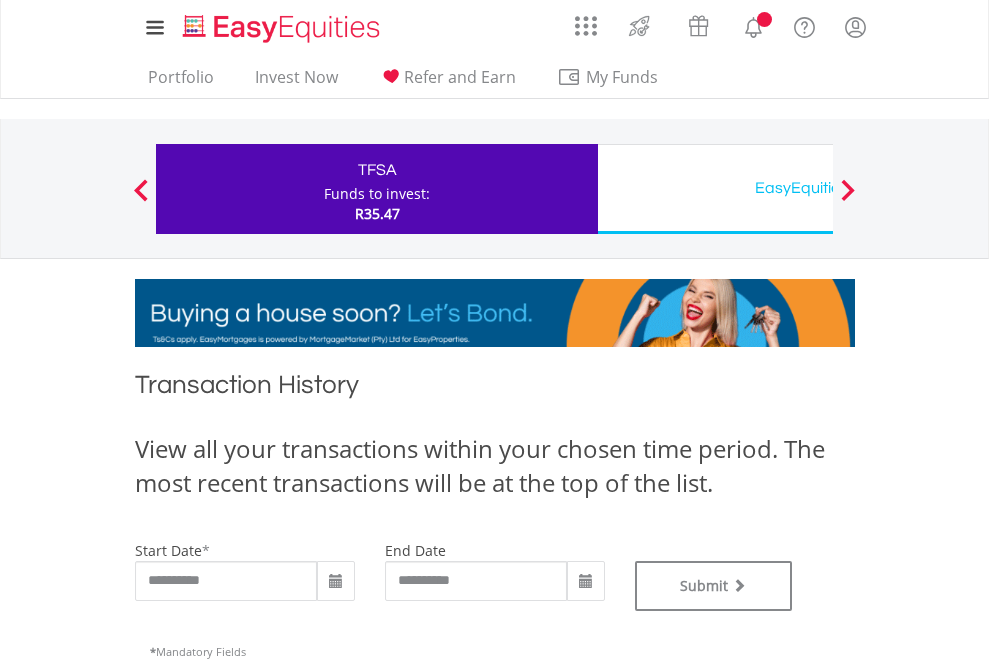 scroll, scrollTop: 811, scrollLeft: 0, axis: vertical 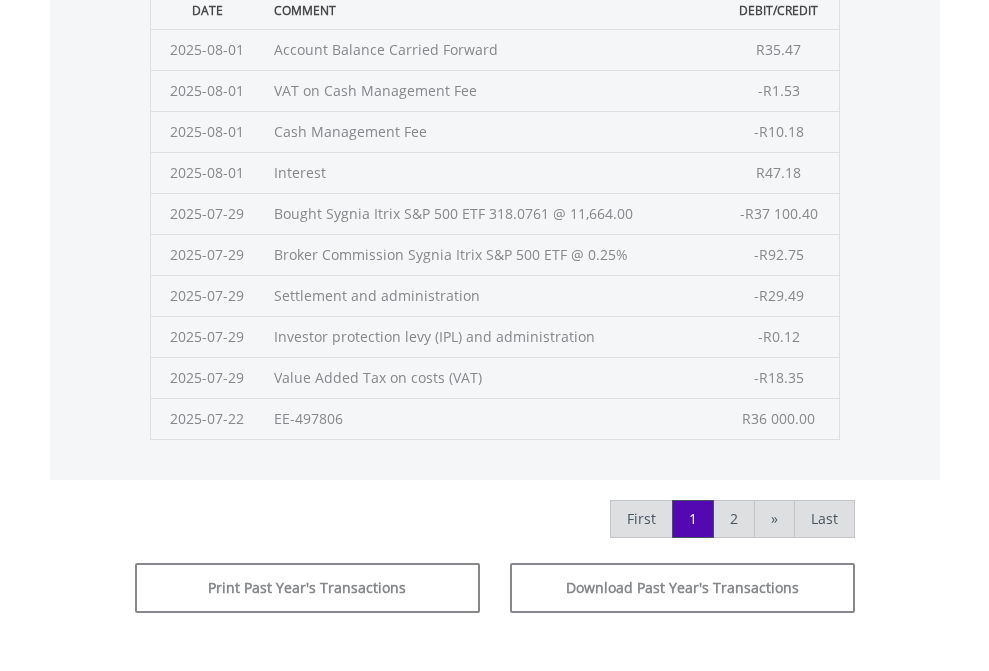 click on "Submit" at bounding box center (714, -225) 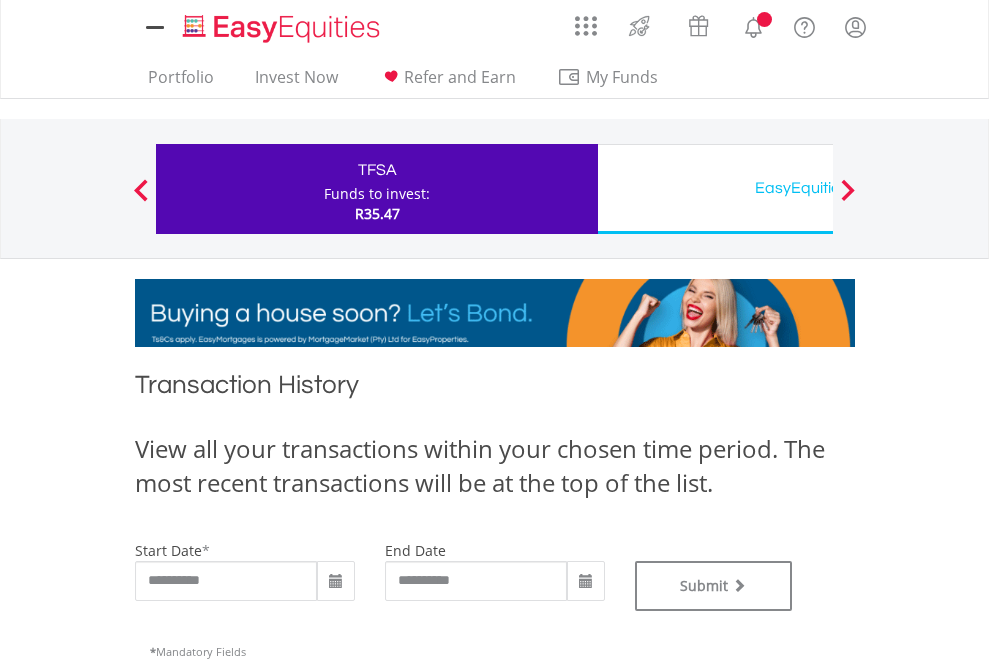 scroll, scrollTop: 0, scrollLeft: 0, axis: both 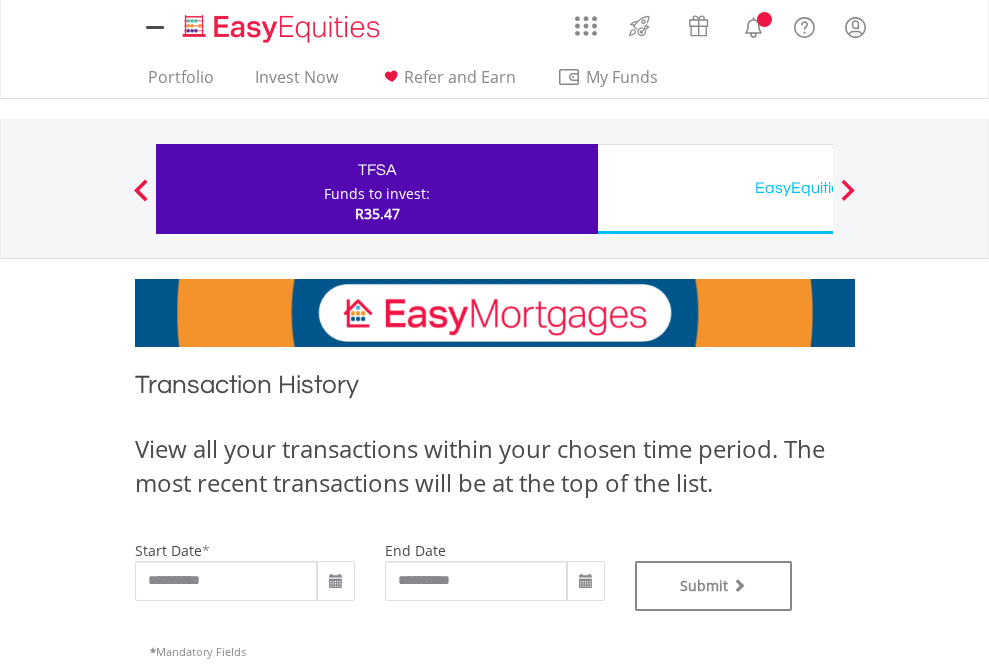 click on "EasyEquities USD" at bounding box center (818, 188) 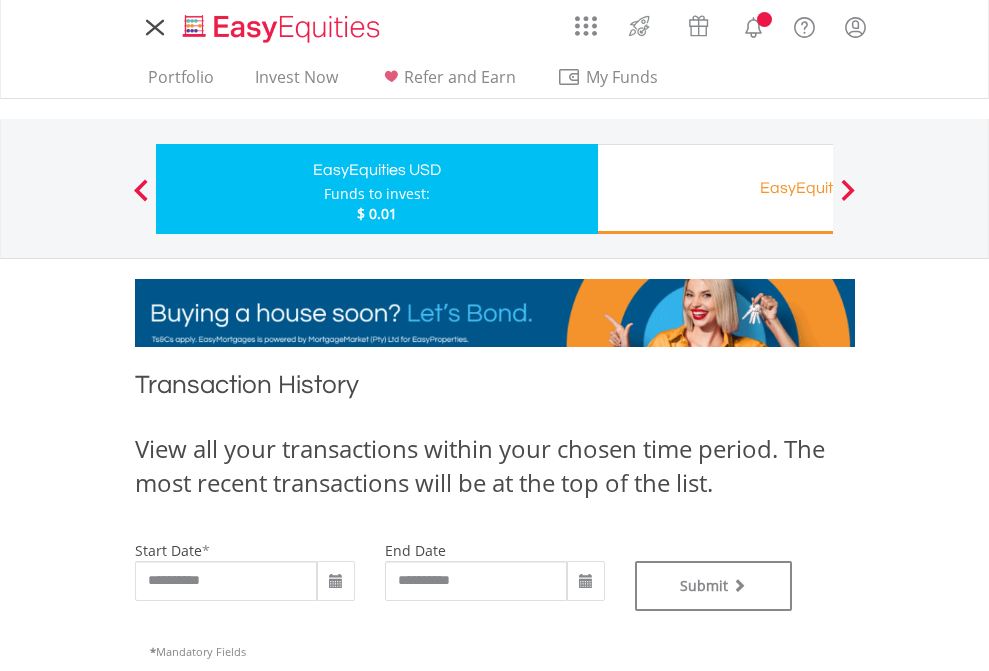 scroll, scrollTop: 0, scrollLeft: 0, axis: both 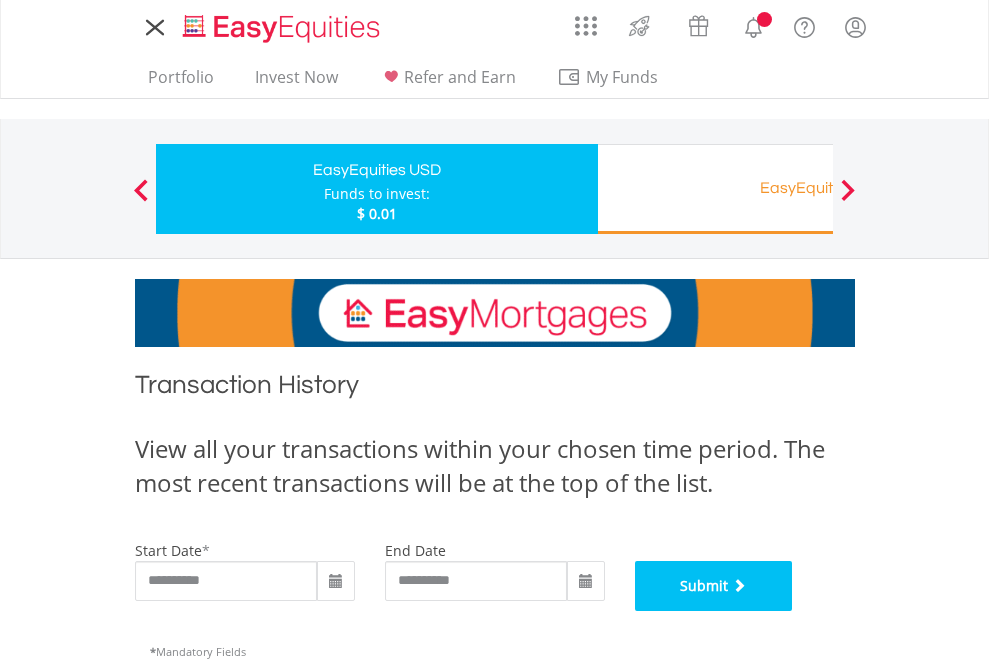 click on "Submit" at bounding box center [714, 586] 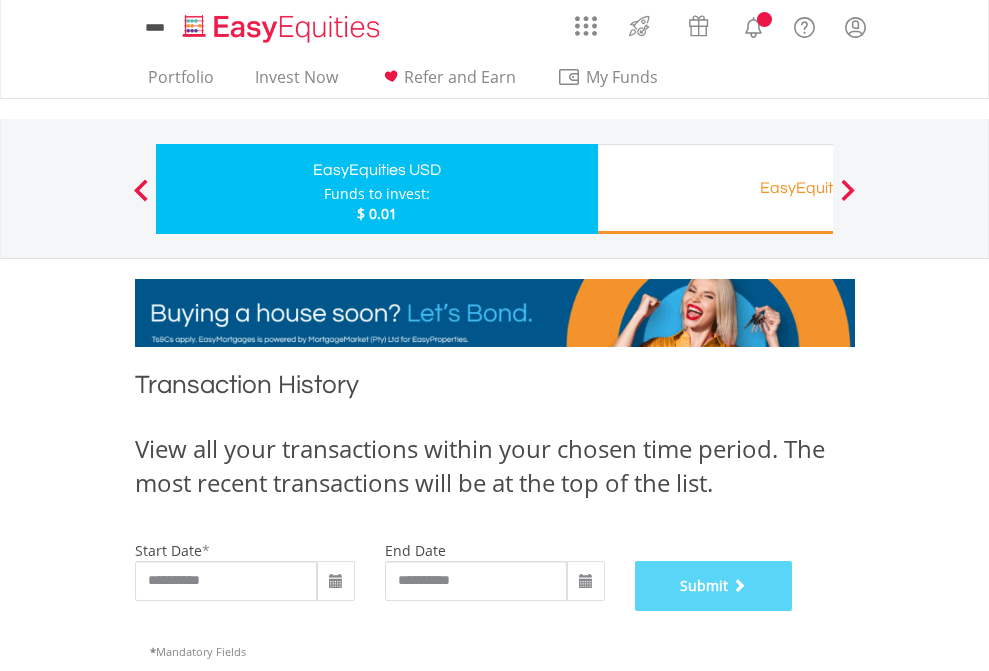 scroll, scrollTop: 811, scrollLeft: 0, axis: vertical 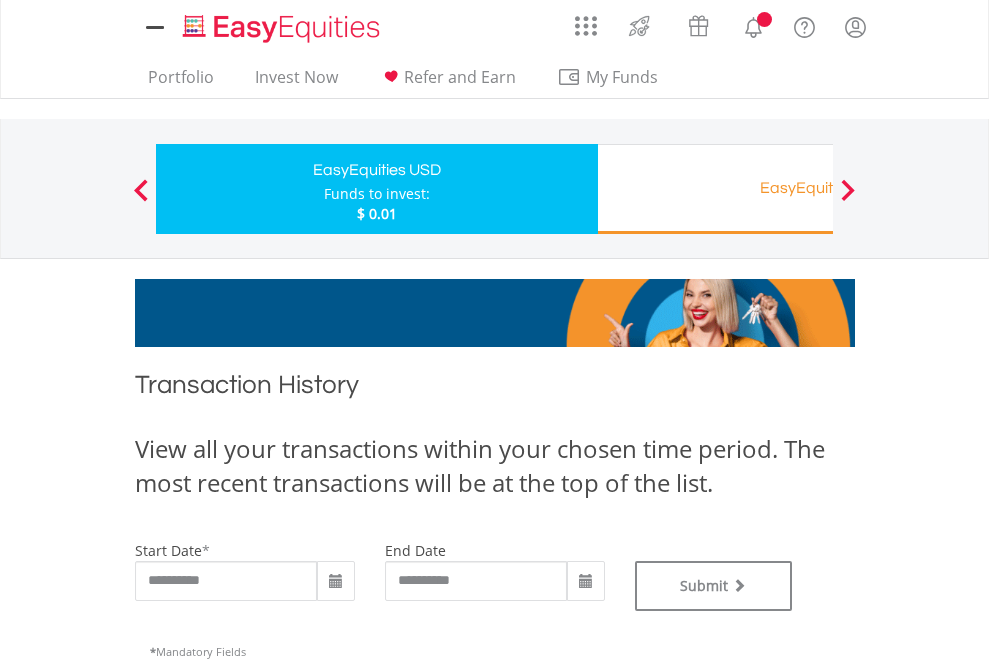click on "EasyEquities RA" at bounding box center [818, 188] 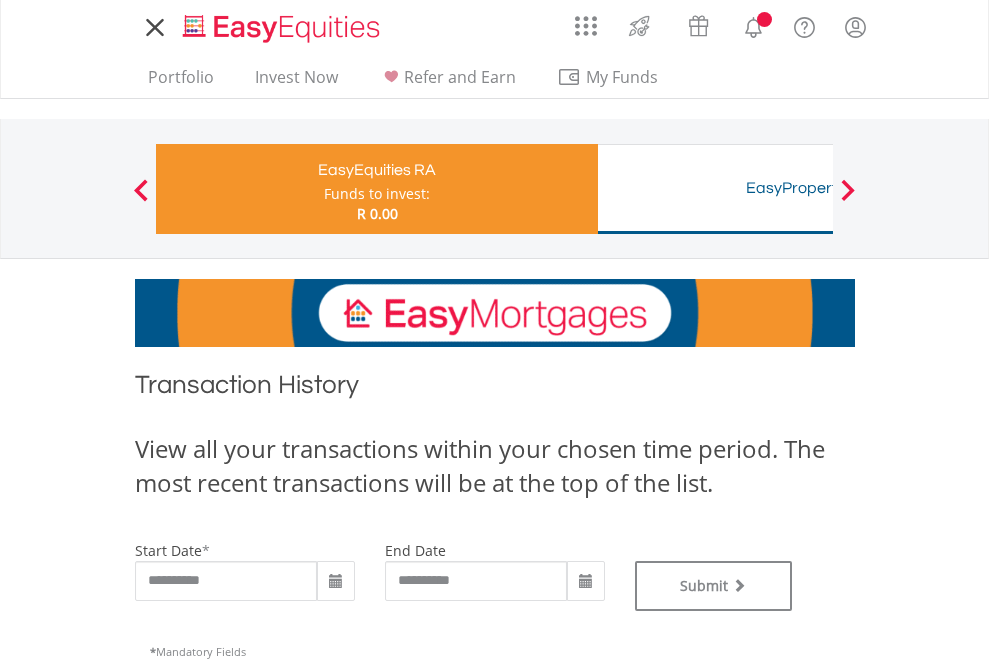 scroll, scrollTop: 0, scrollLeft: 0, axis: both 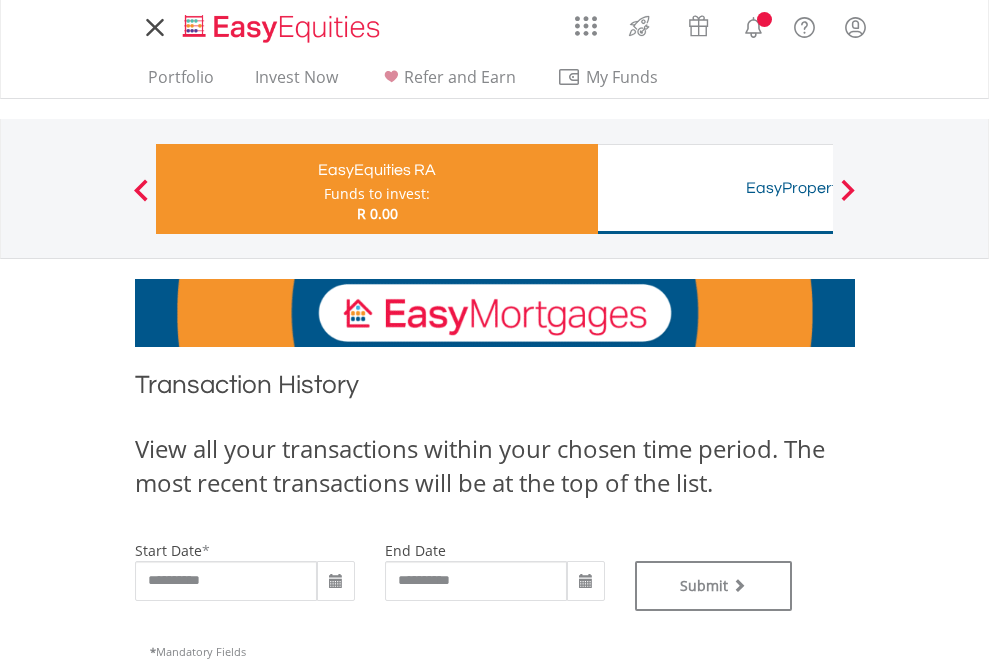 type on "**********" 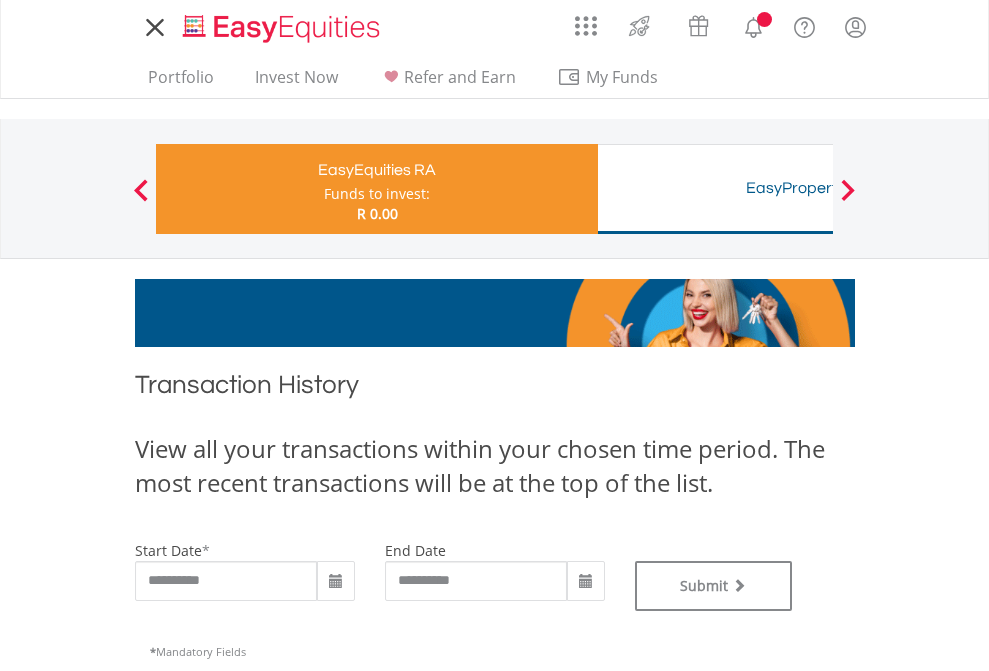 type on "**********" 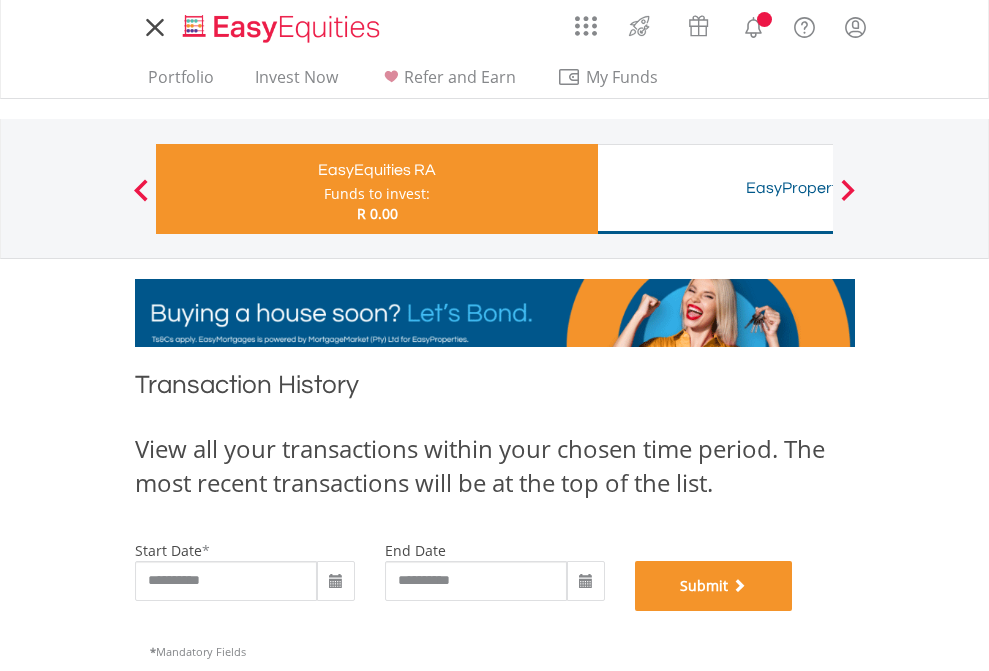 click on "Submit" at bounding box center [714, 586] 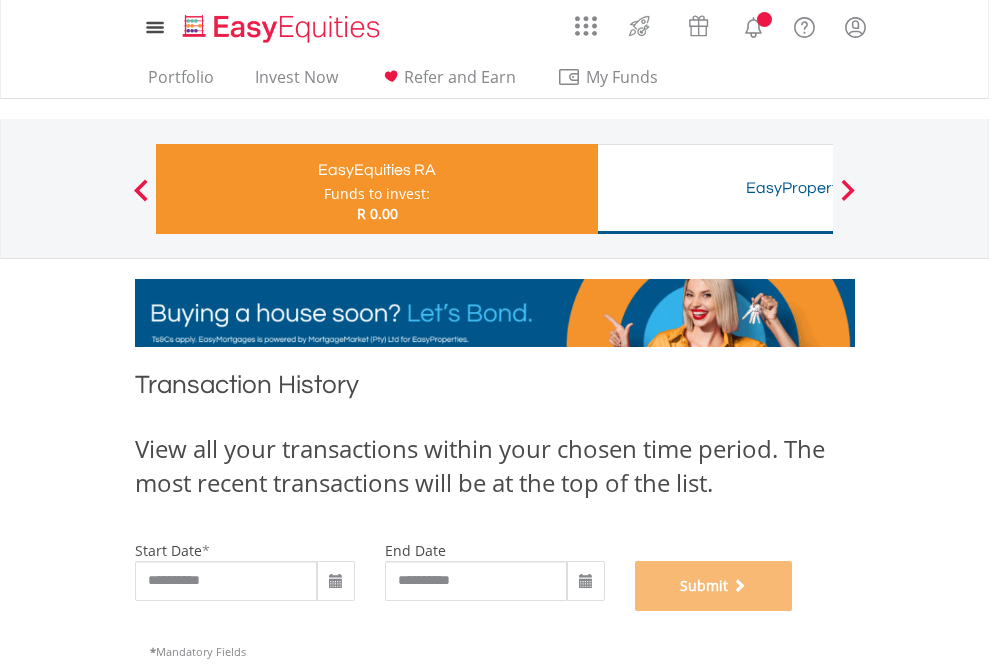 scroll, scrollTop: 811, scrollLeft: 0, axis: vertical 